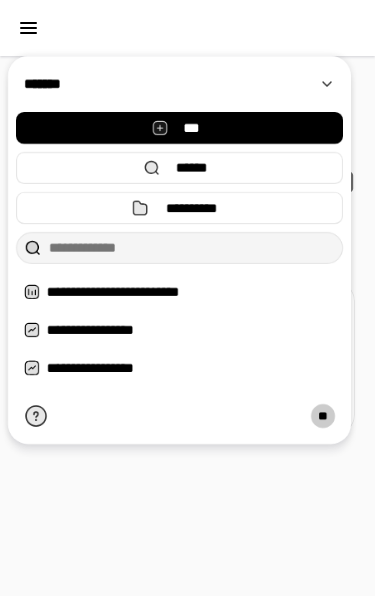 scroll, scrollTop: 0, scrollLeft: 0, axis: both 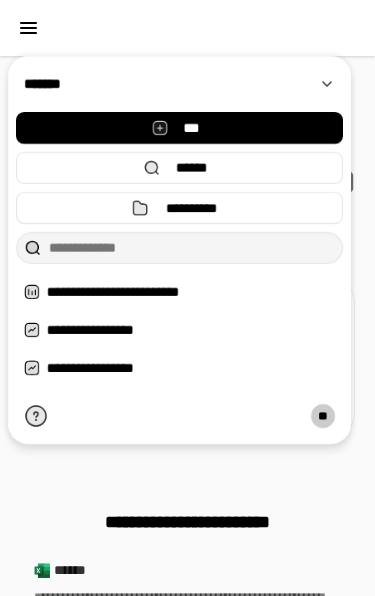 click on "**********" at bounding box center [187, 468] 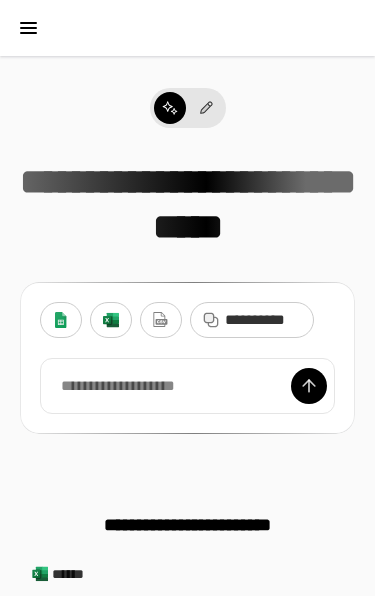 scroll, scrollTop: 15, scrollLeft: 0, axis: vertical 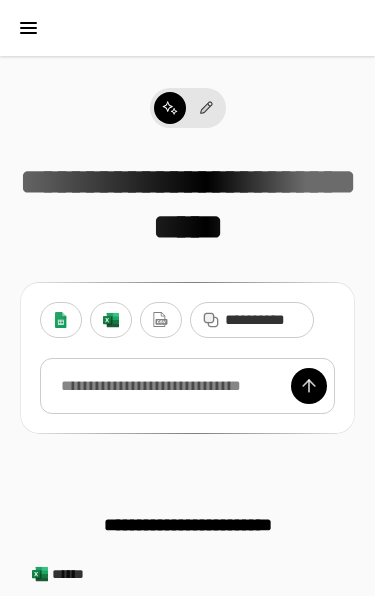 click at bounding box center (111, 320) 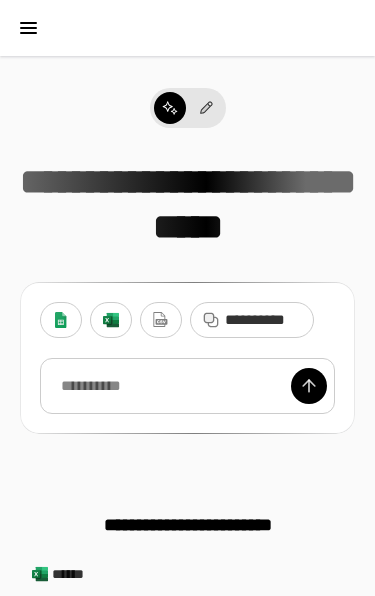 click at bounding box center [161, 320] 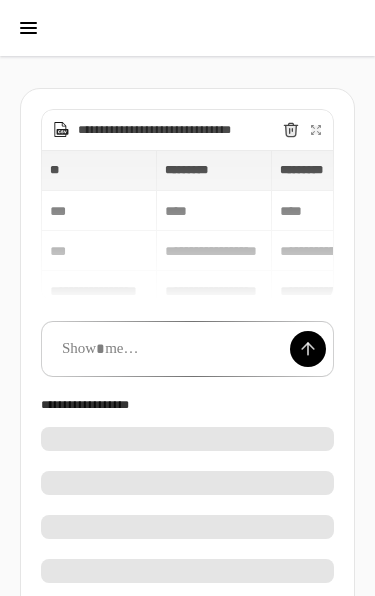 click at bounding box center [308, 349] 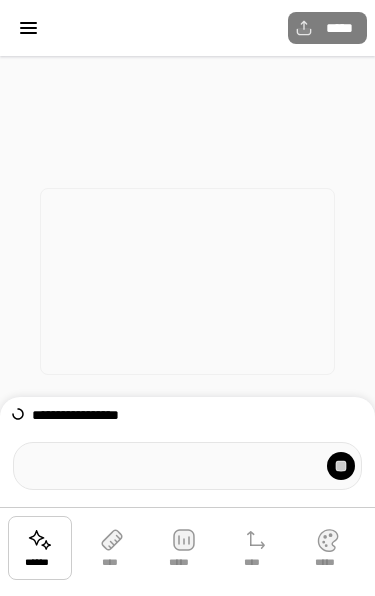 scroll, scrollTop: 0, scrollLeft: 8, axis: horizontal 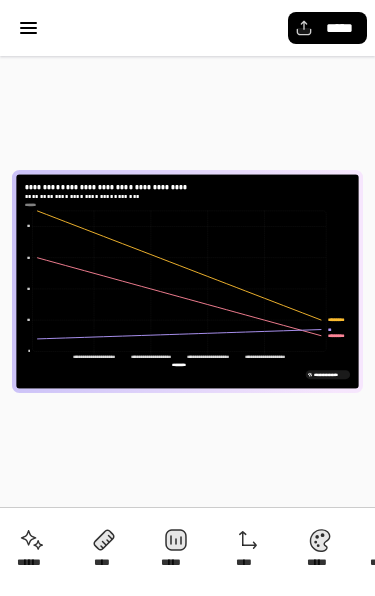 click 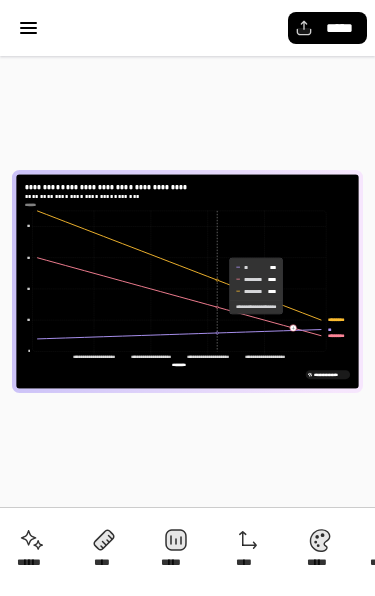 click 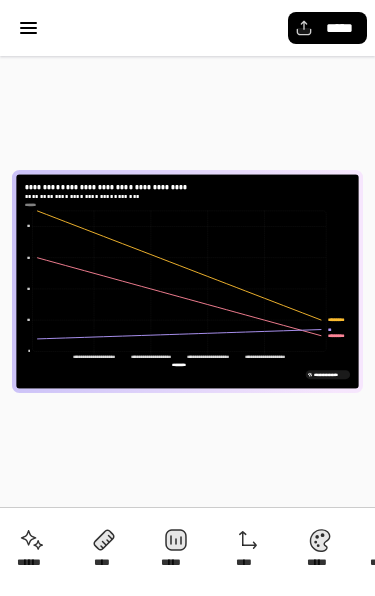 click on "**********" at bounding box center [187, 284] 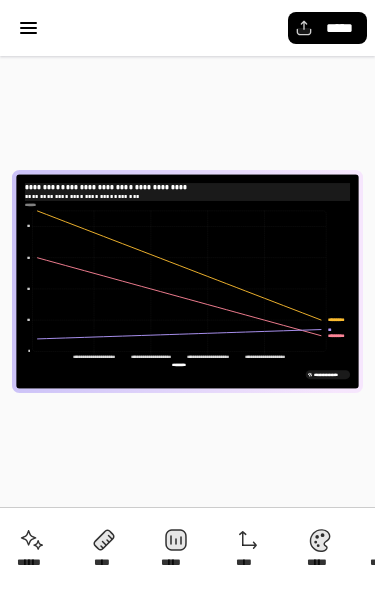 click on "**********" at bounding box center [187, 196] 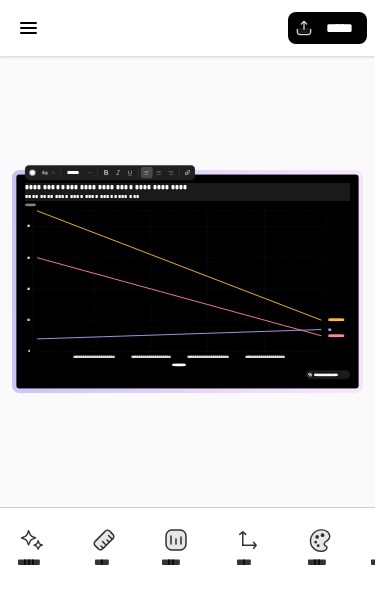 select on "*" 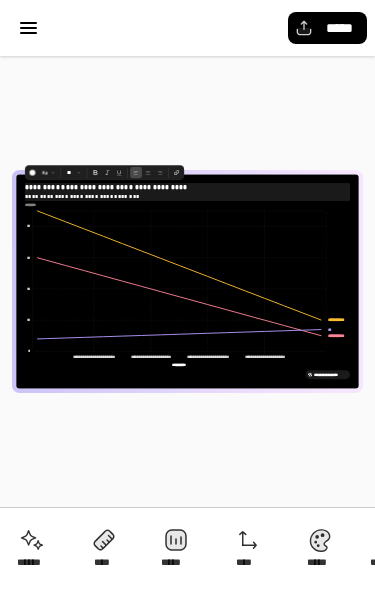 click on "**********" at bounding box center [187, 187] 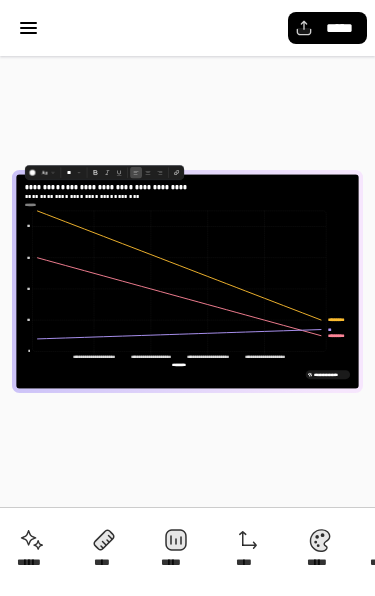 click on "**********" at bounding box center (188, 282) 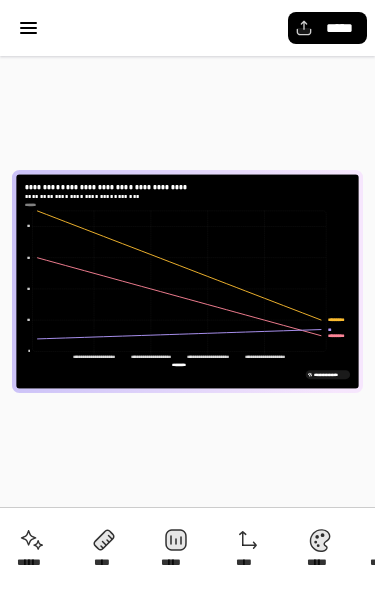 click on "**********" at bounding box center (187, 281) 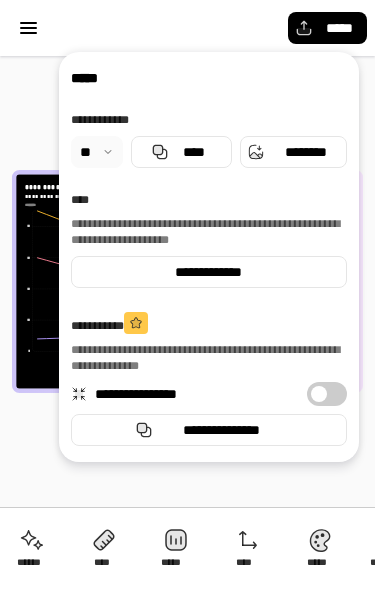 click on "********" at bounding box center (305, 152) 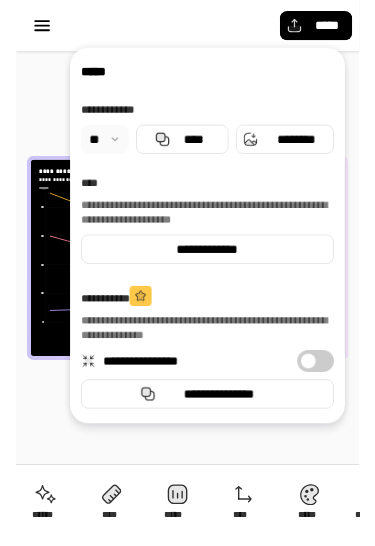 scroll, scrollTop: 0, scrollLeft: 80, axis: horizontal 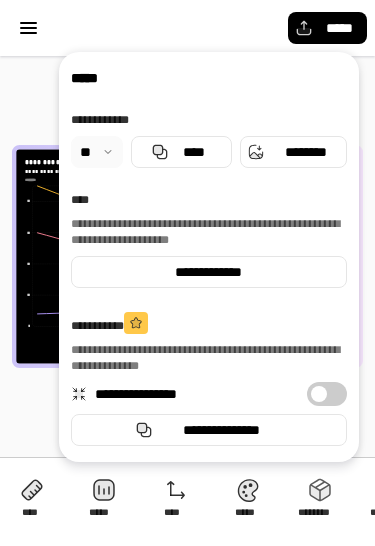 click on "**********" at bounding box center [187, 256] 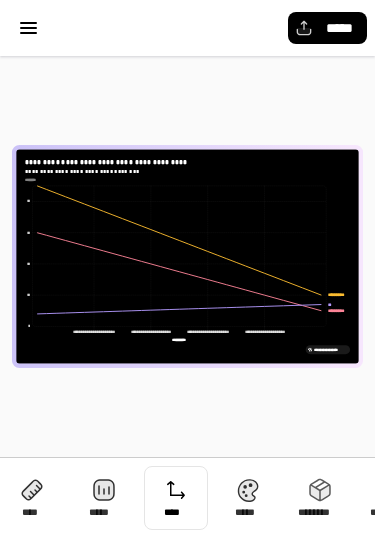 click at bounding box center (176, 498) 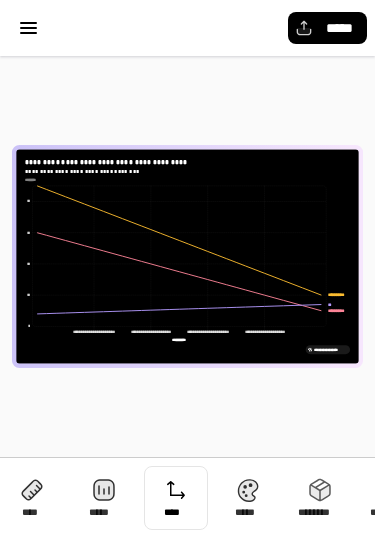 select on "****" 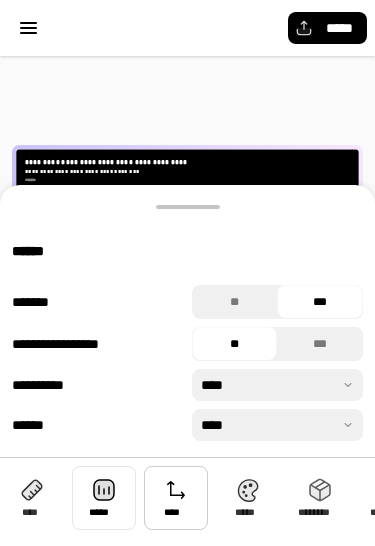 click at bounding box center (104, 498) 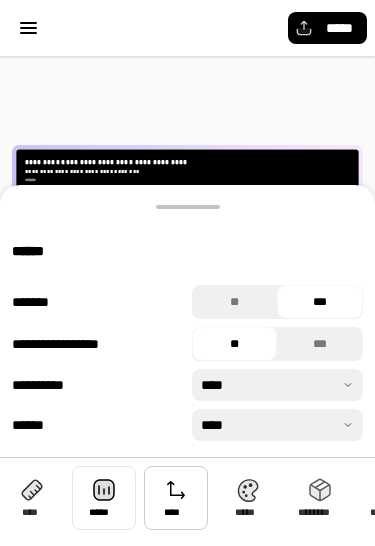 select on "*****" 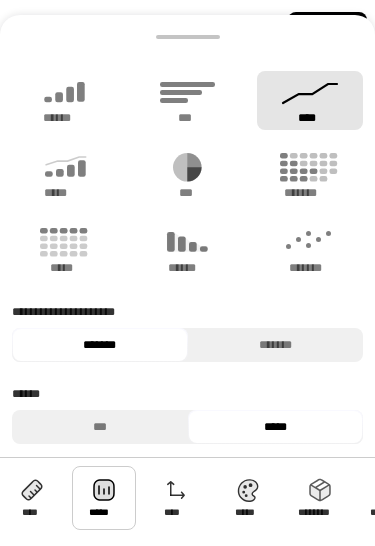 click 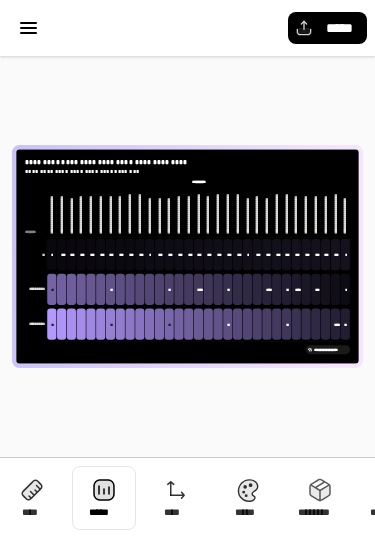 click at bounding box center (104, 498) 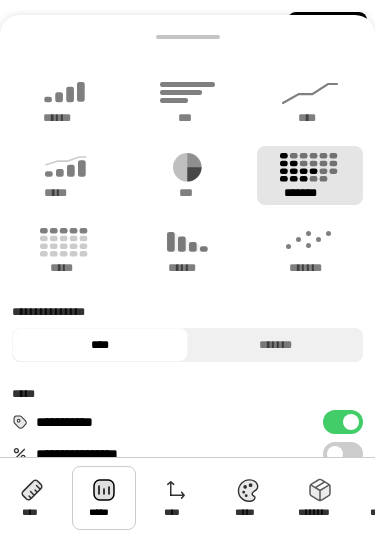 click 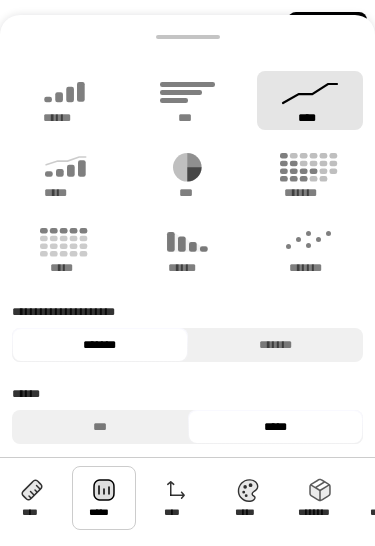 click on "*******" at bounding box center [310, 250] 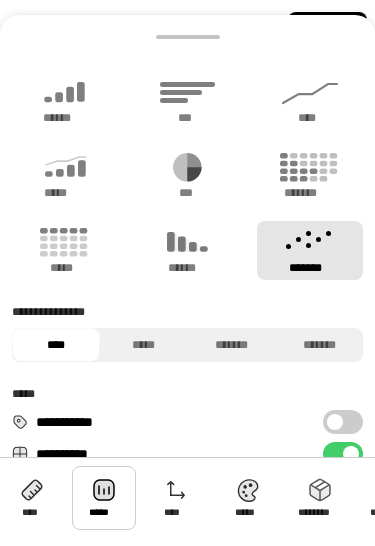 click on "****" at bounding box center [310, 118] 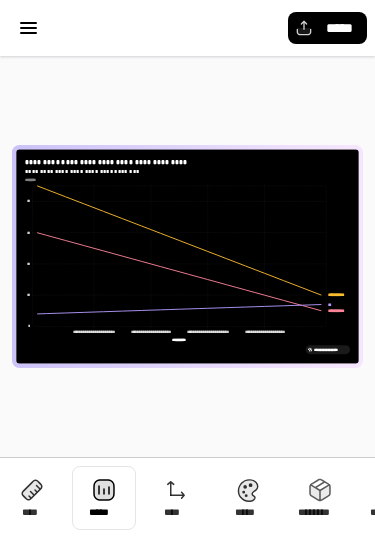 click at bounding box center (104, 498) 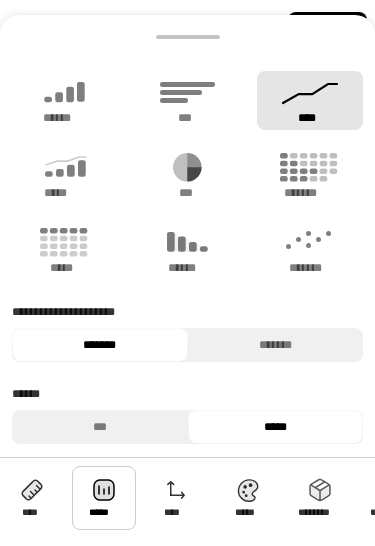 click 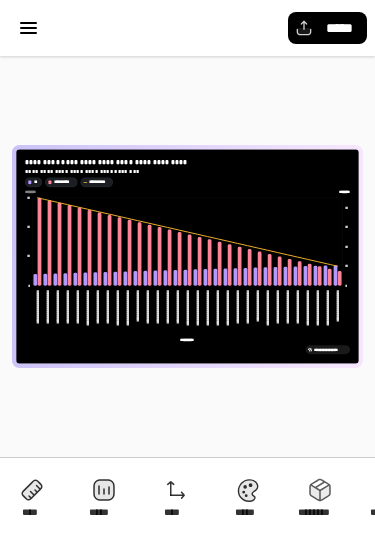 click on "*****" at bounding box center (339, 28) 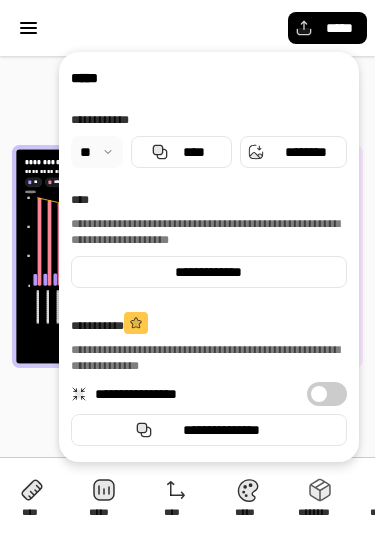 click on "********" at bounding box center (305, 152) 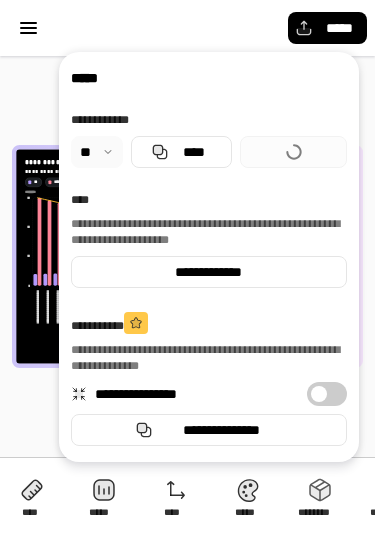 click on "**********" at bounding box center [187, 256] 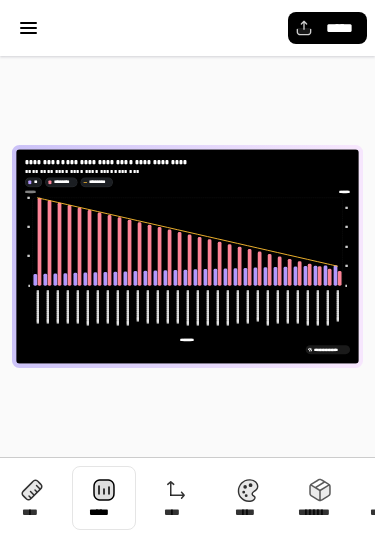 click at bounding box center [104, 498] 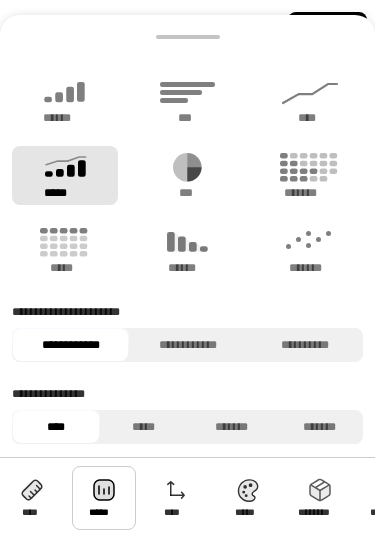 click 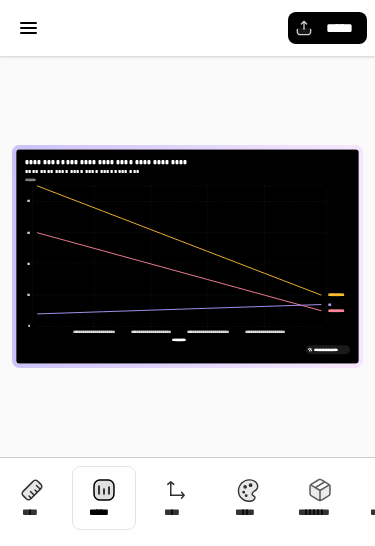 click on "*****" at bounding box center (327, 28) 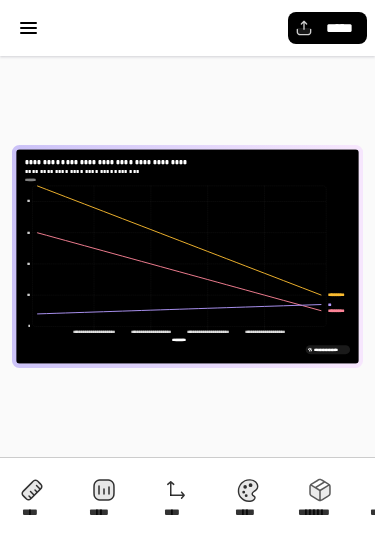 select on "*" 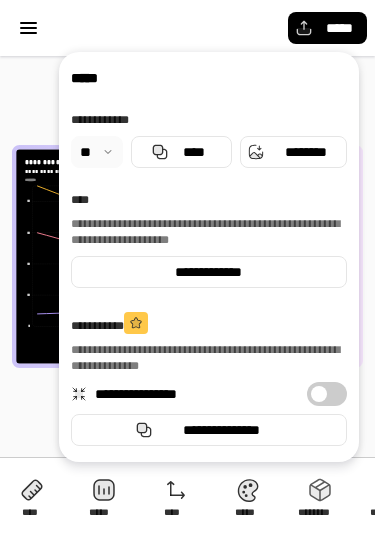 click on "********" at bounding box center (293, 152) 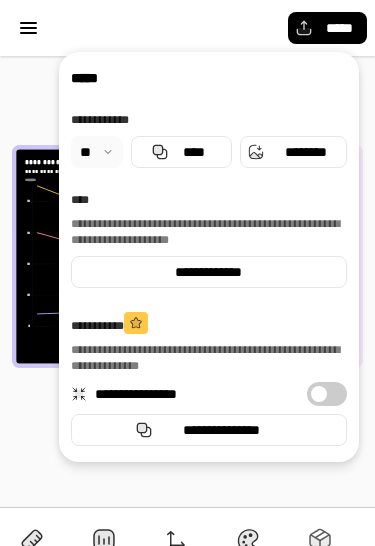 scroll, scrollTop: 0, scrollLeft: 80, axis: horizontal 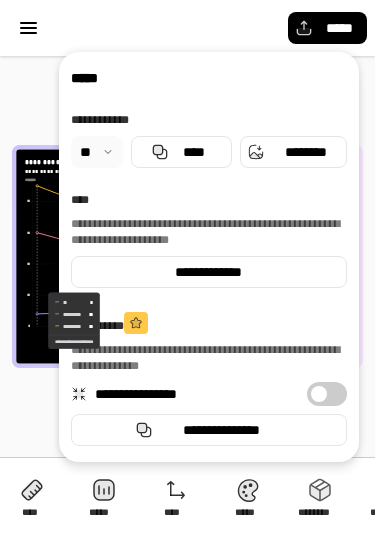 click 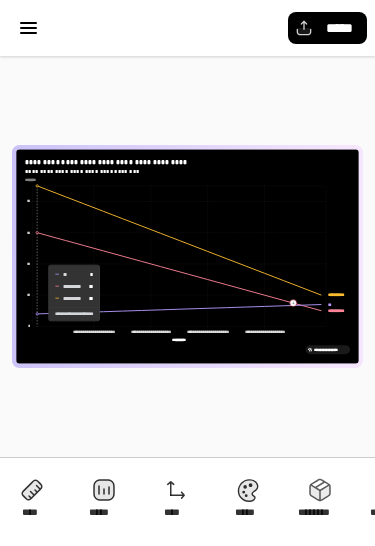 click at bounding box center (28, 28) 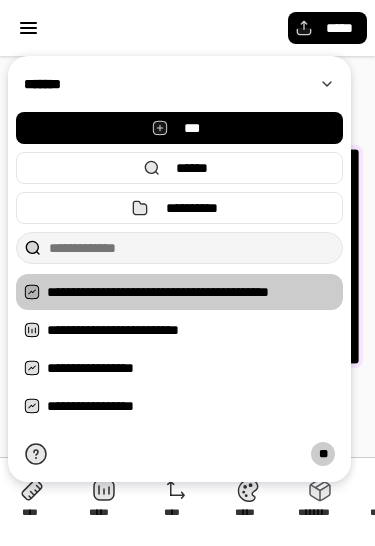 click on "***" at bounding box center [179, 128] 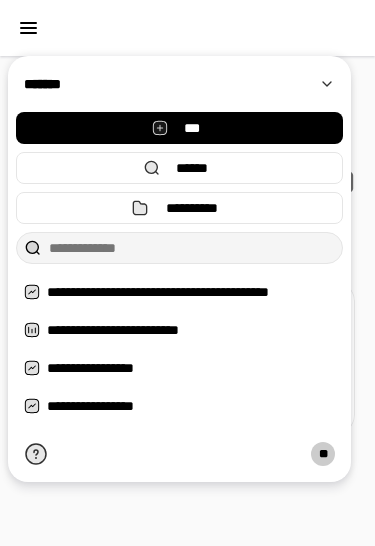 click at bounding box center [187, 28] 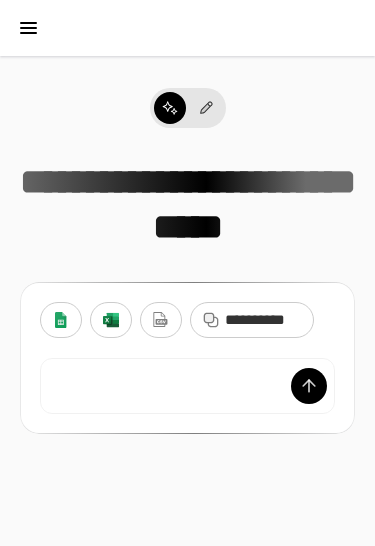 click at bounding box center (161, 320) 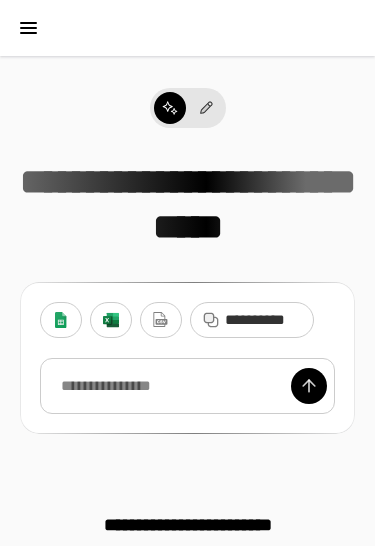 click at bounding box center [161, 320] 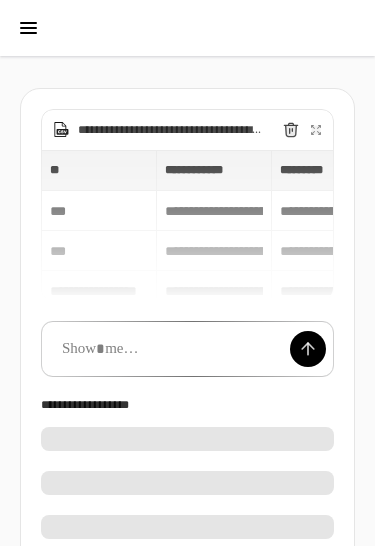 click at bounding box center (308, 349) 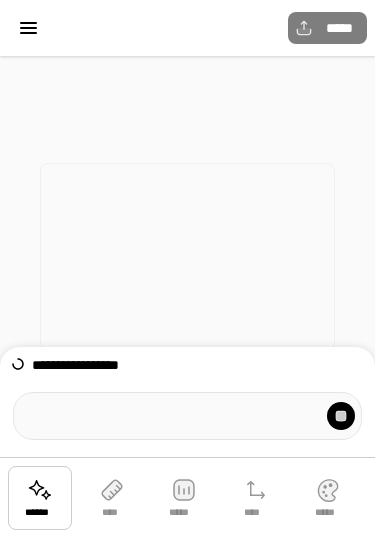 scroll, scrollTop: 0, scrollLeft: 8, axis: horizontal 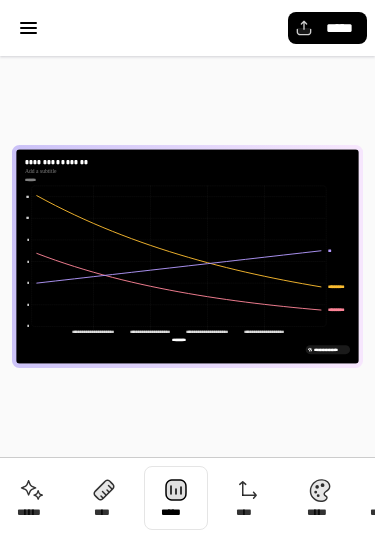 click at bounding box center (176, 498) 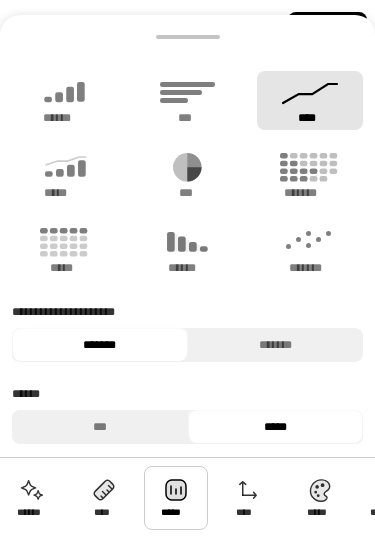 click 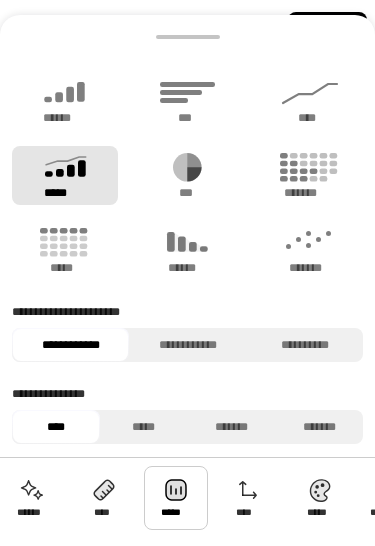 click on "**********" at bounding box center (304, 345) 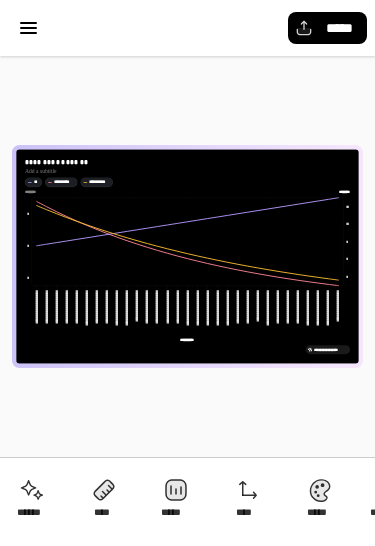 click on "**********" at bounding box center (187, 349) 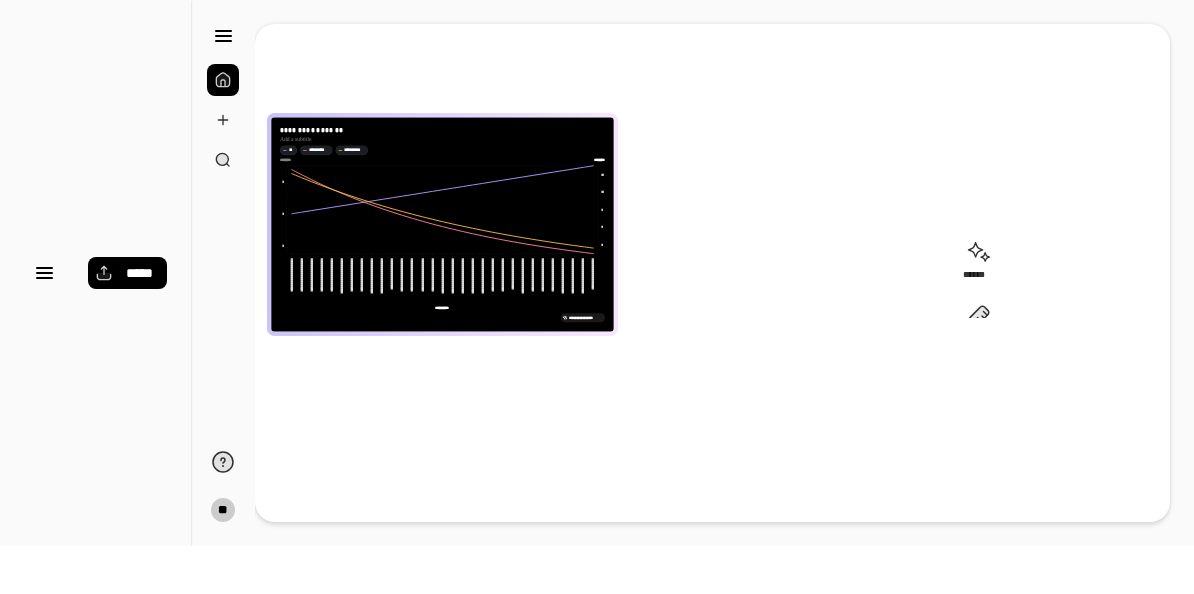 scroll, scrollTop: 0, scrollLeft: 0, axis: both 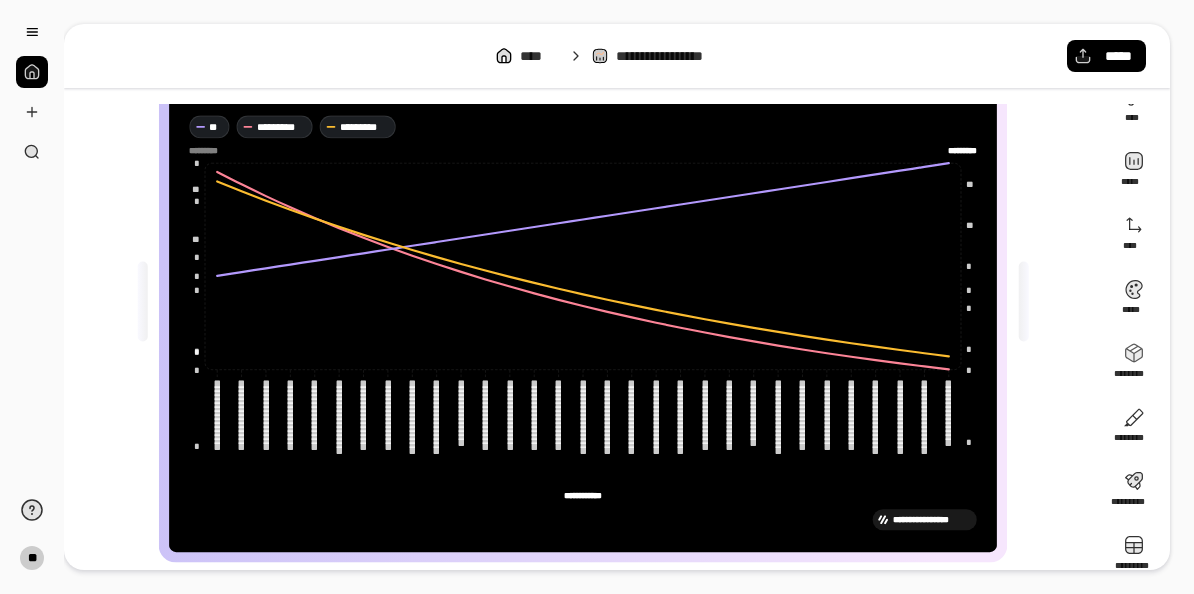 click on "**********" at bounding box center (583, 301) 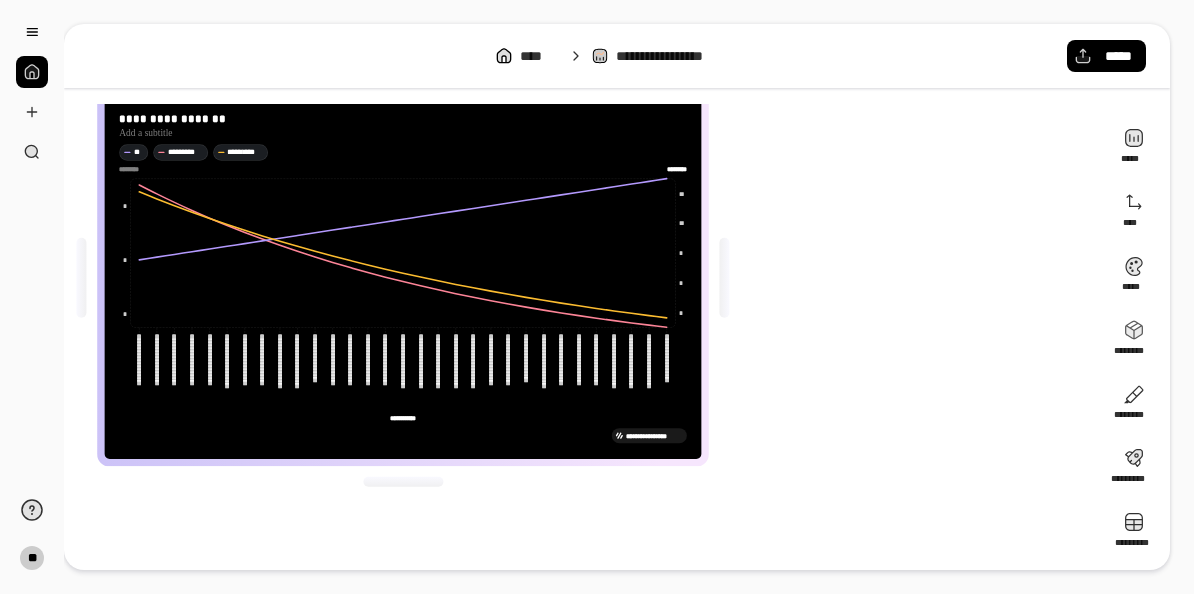 scroll, scrollTop: 0, scrollLeft: 0, axis: both 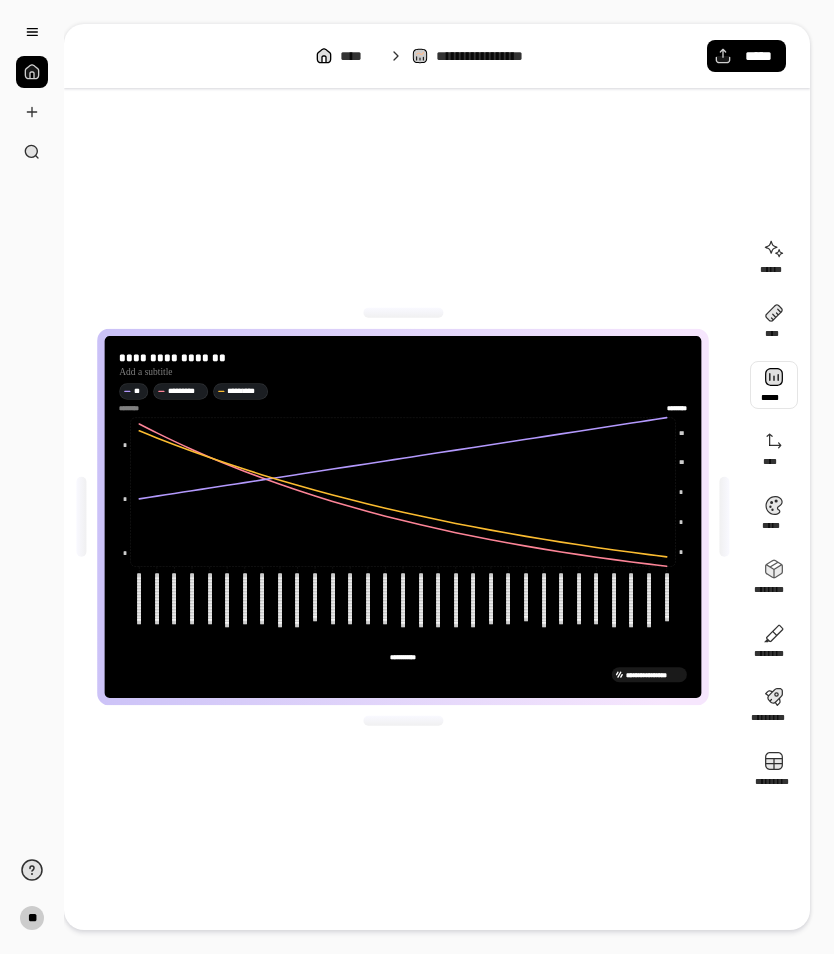 click at bounding box center [774, 385] 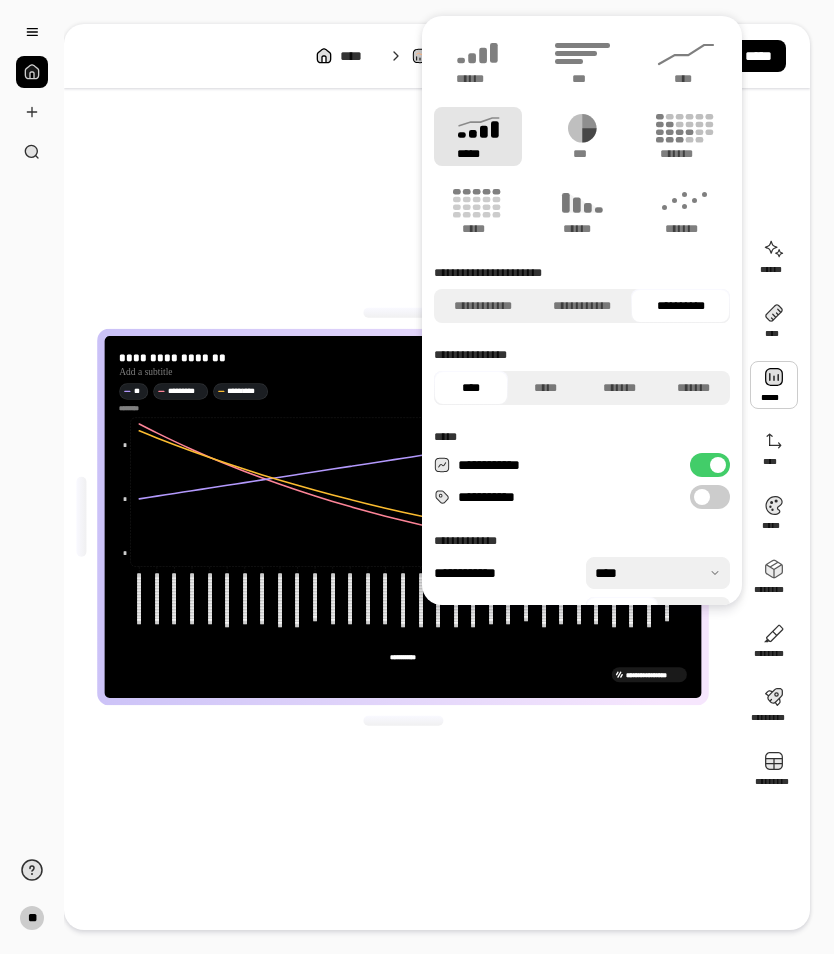 click on "**********" at bounding box center (483, 306) 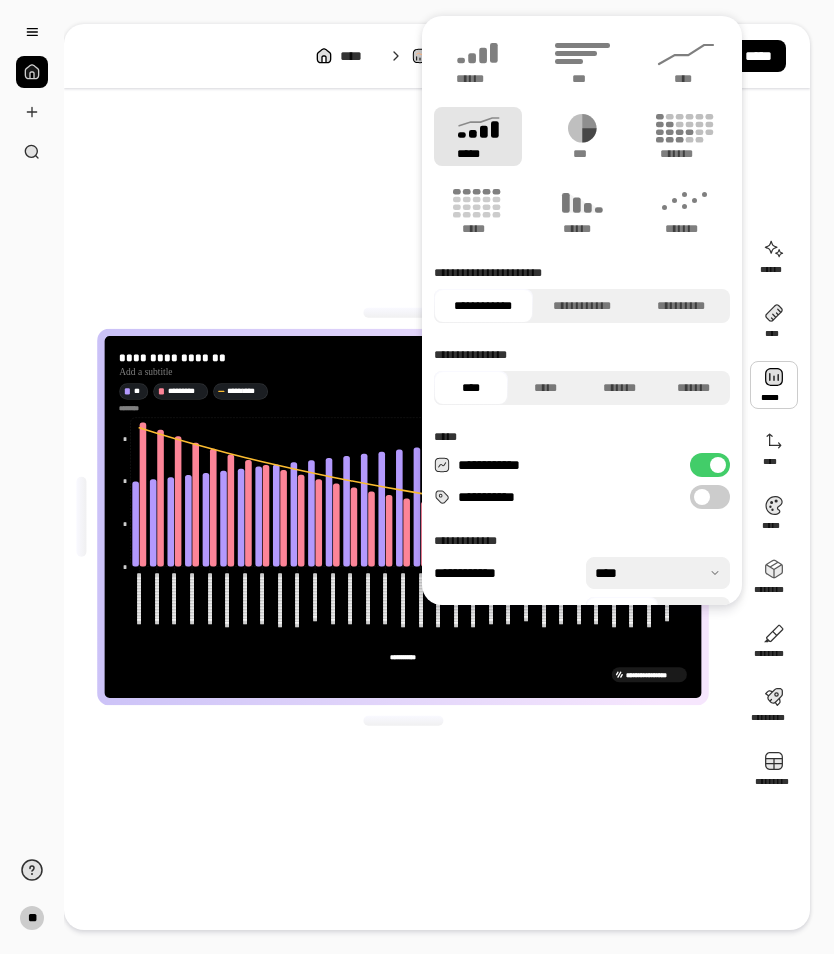 click 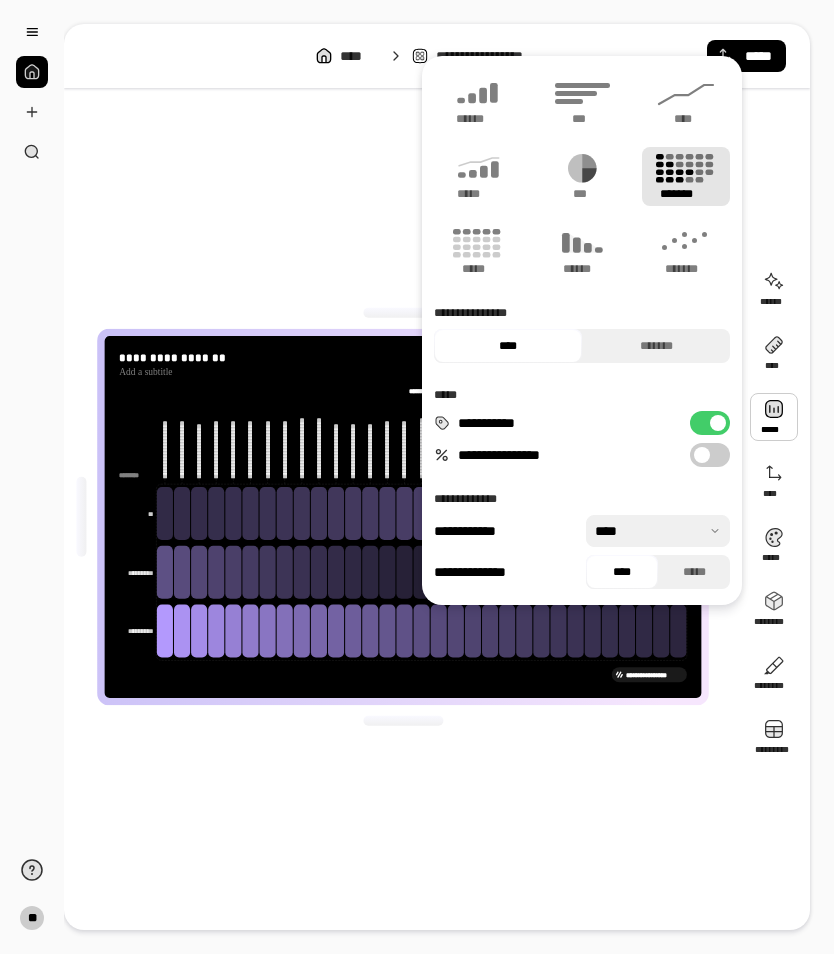 click on "****" at bounding box center (686, 119) 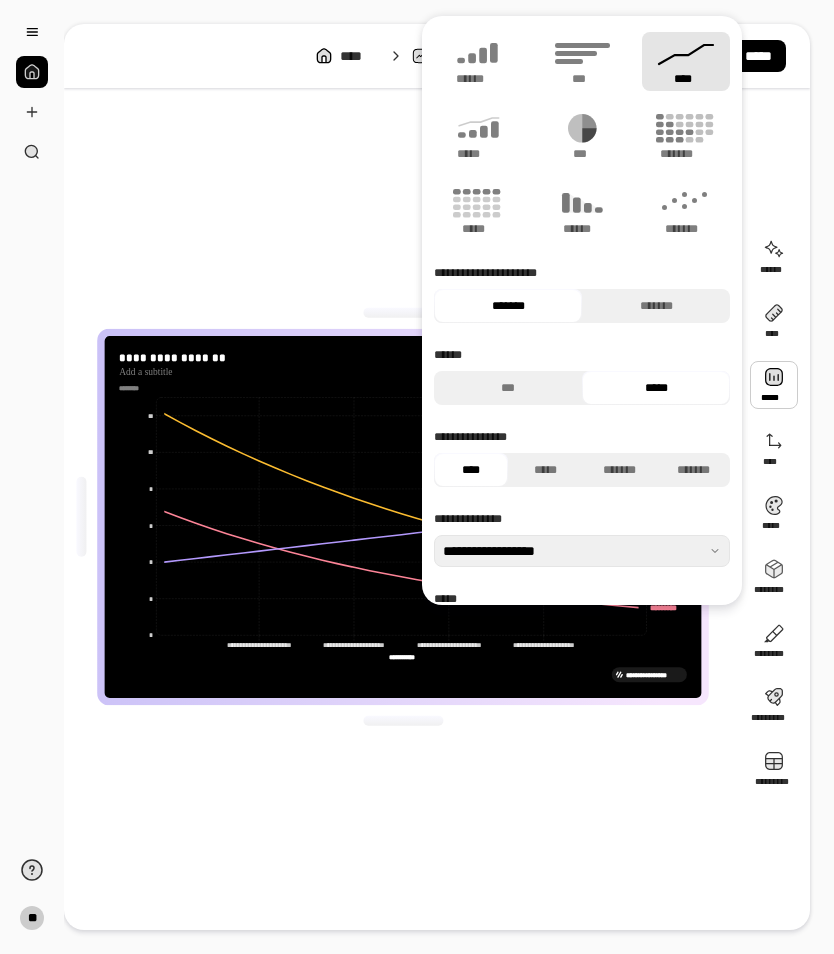 click on "**********" at bounding box center (403, 517) 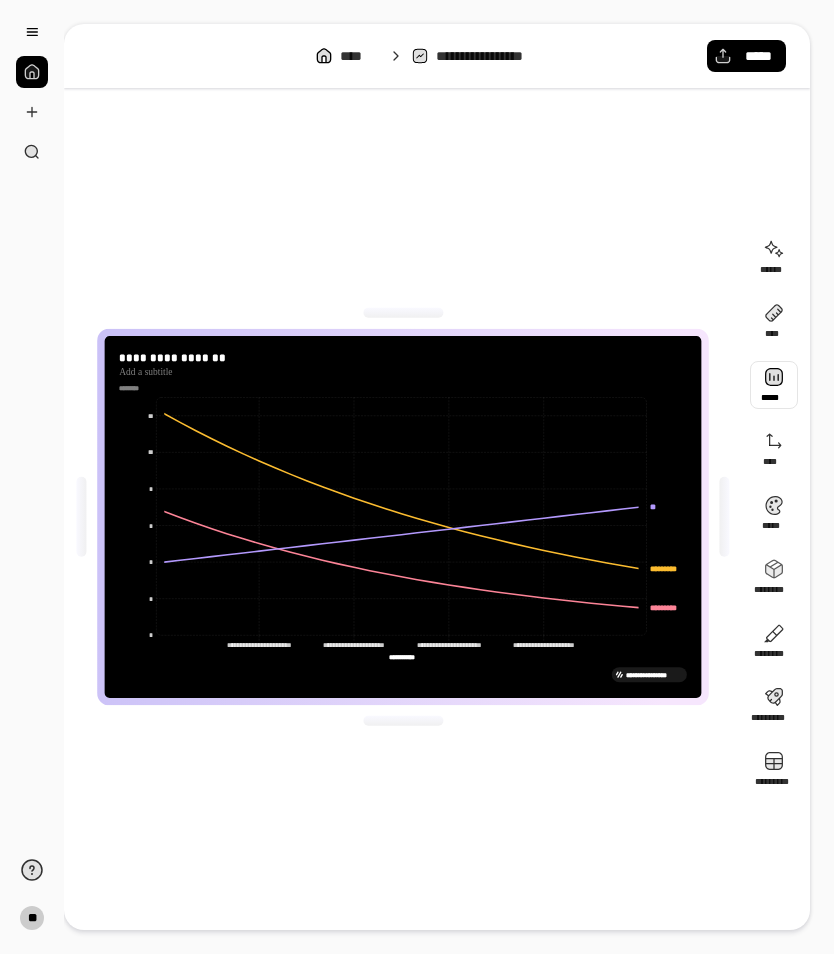 click at bounding box center [774, 385] 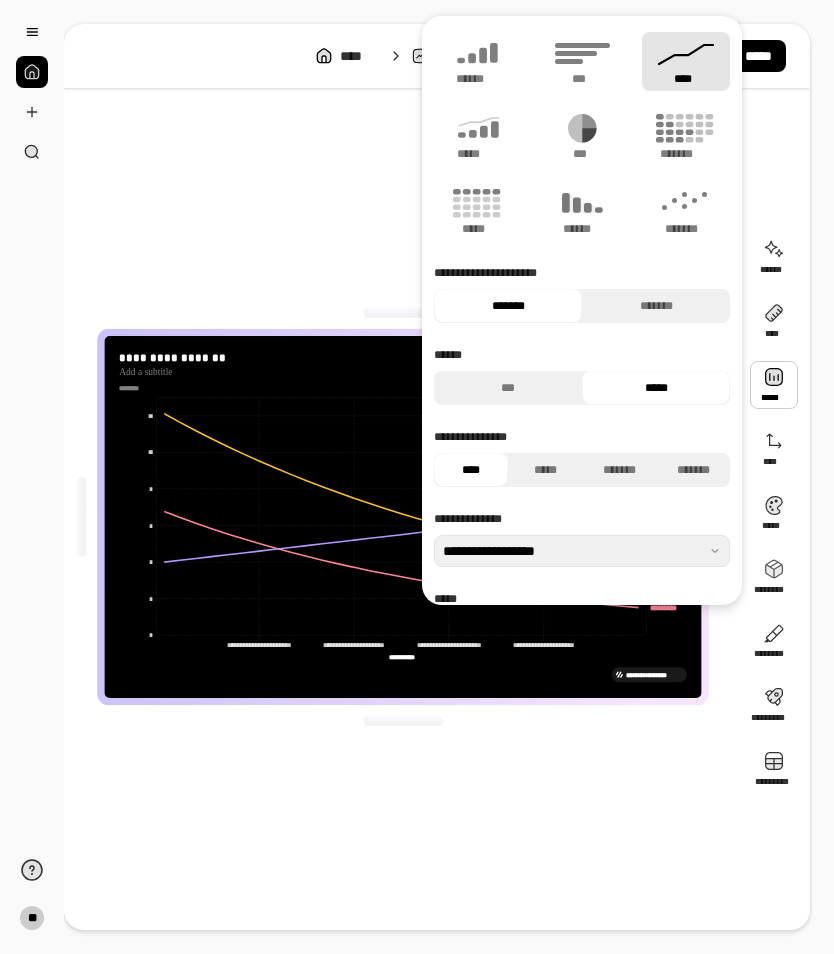 click 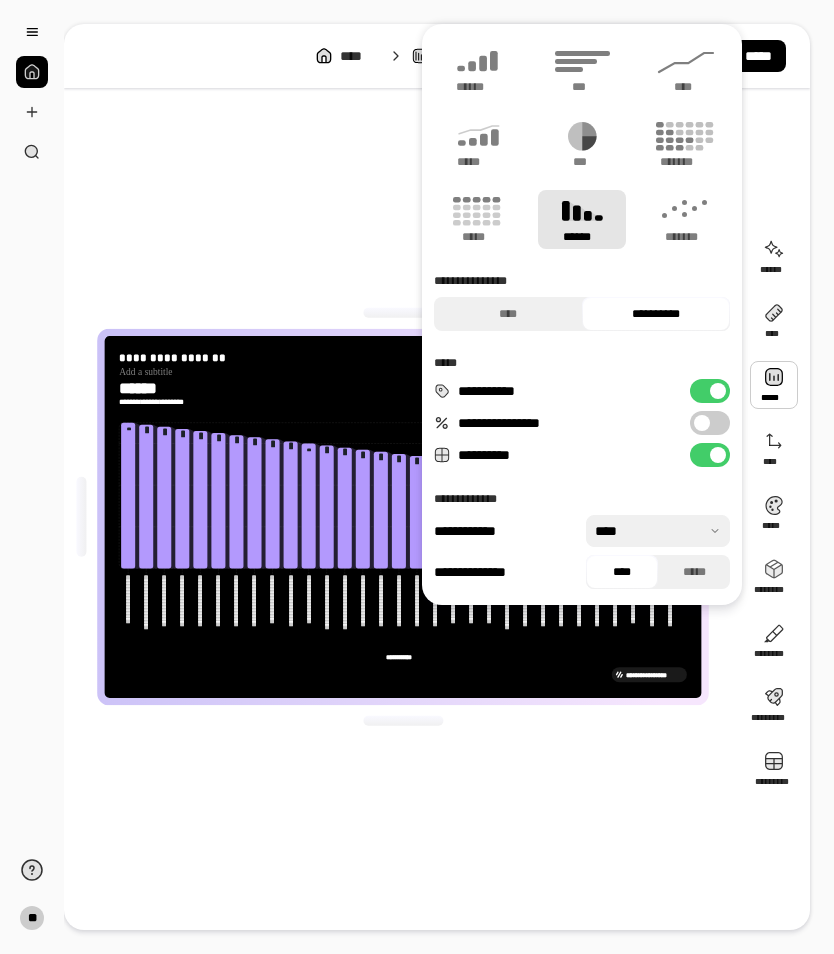 click on "******" at bounding box center (478, 87) 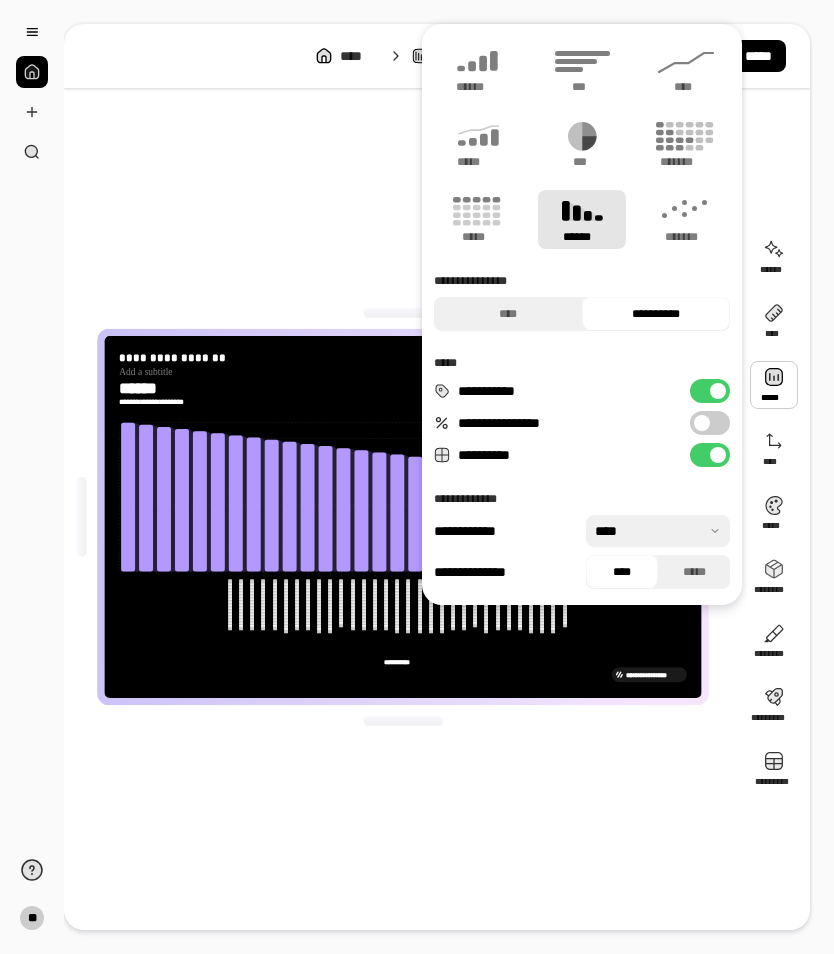 type on "**" 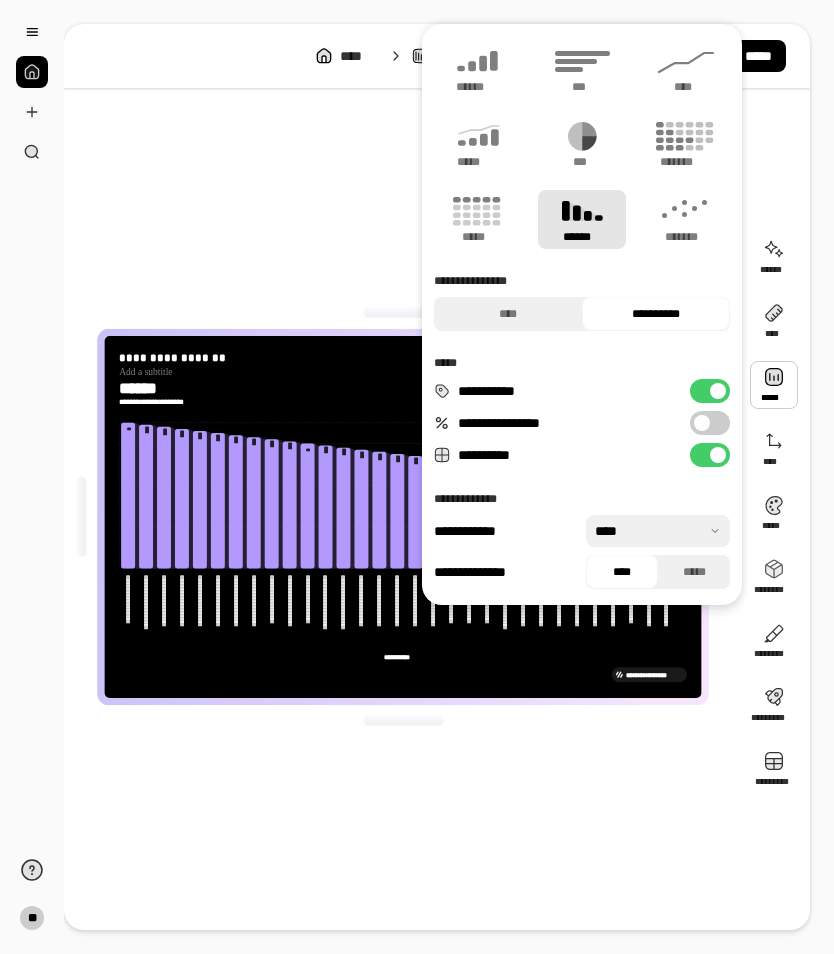 click 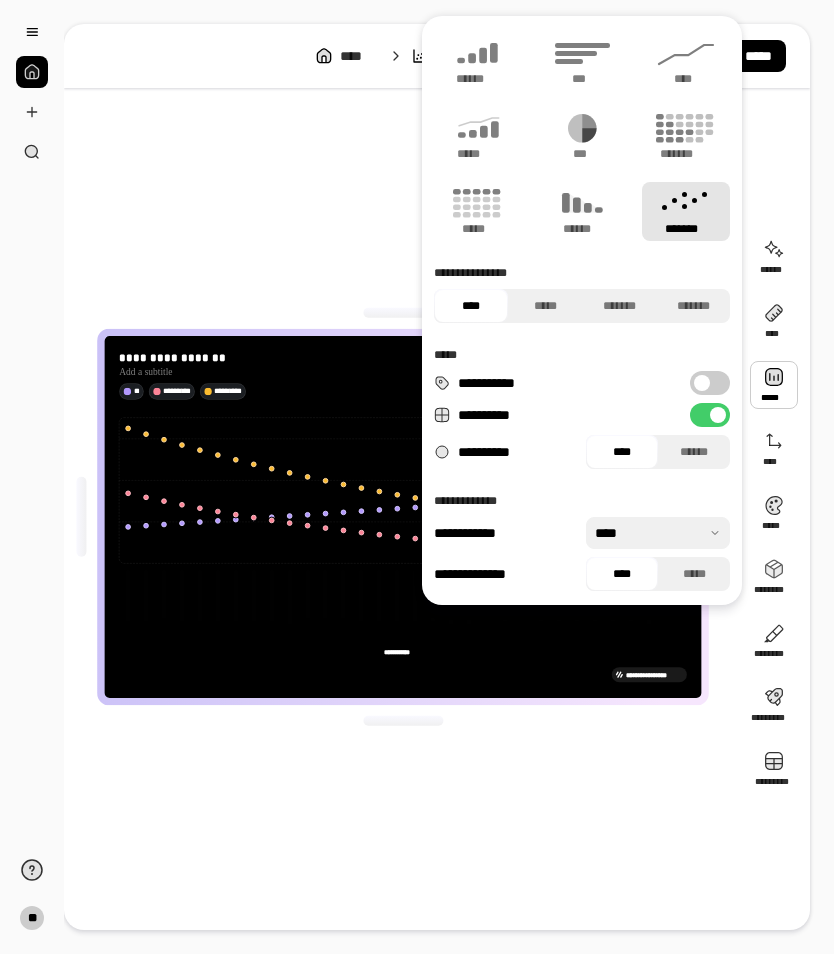 type 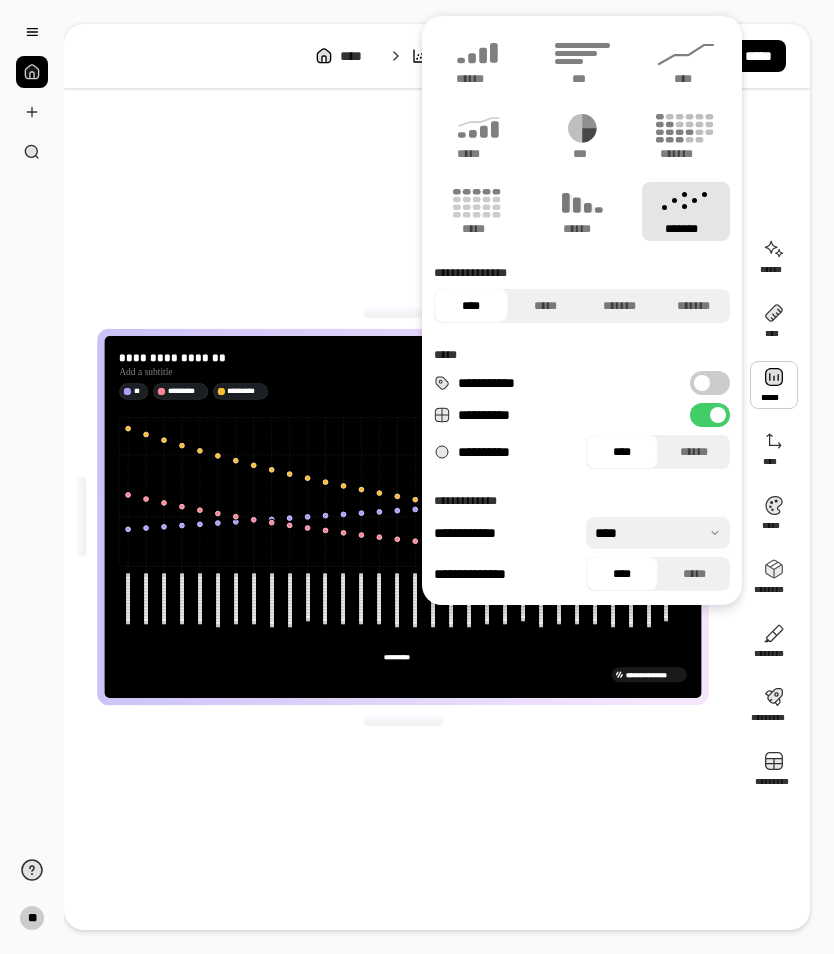 click on "**" at bounding box center (32, 477) 